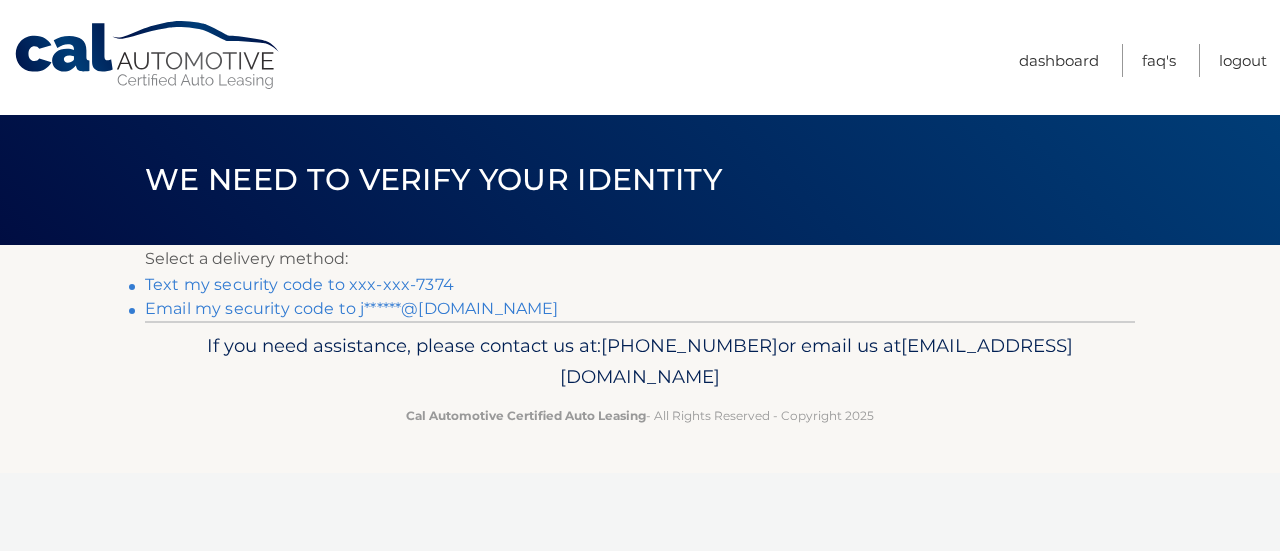scroll, scrollTop: 0, scrollLeft: 0, axis: both 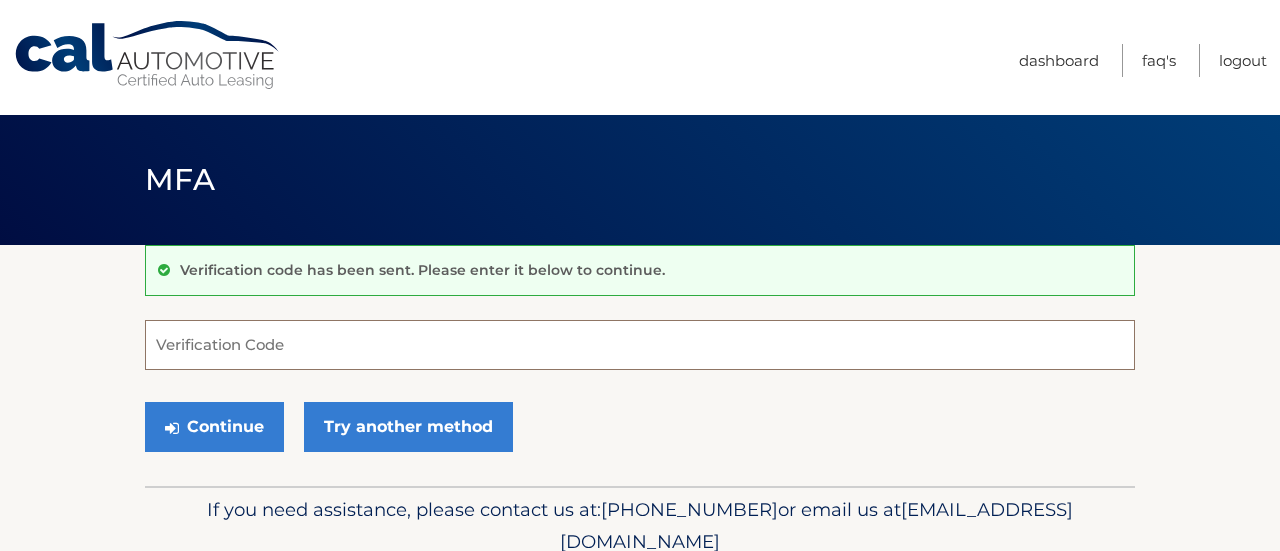 click on "Verification Code" at bounding box center [640, 345] 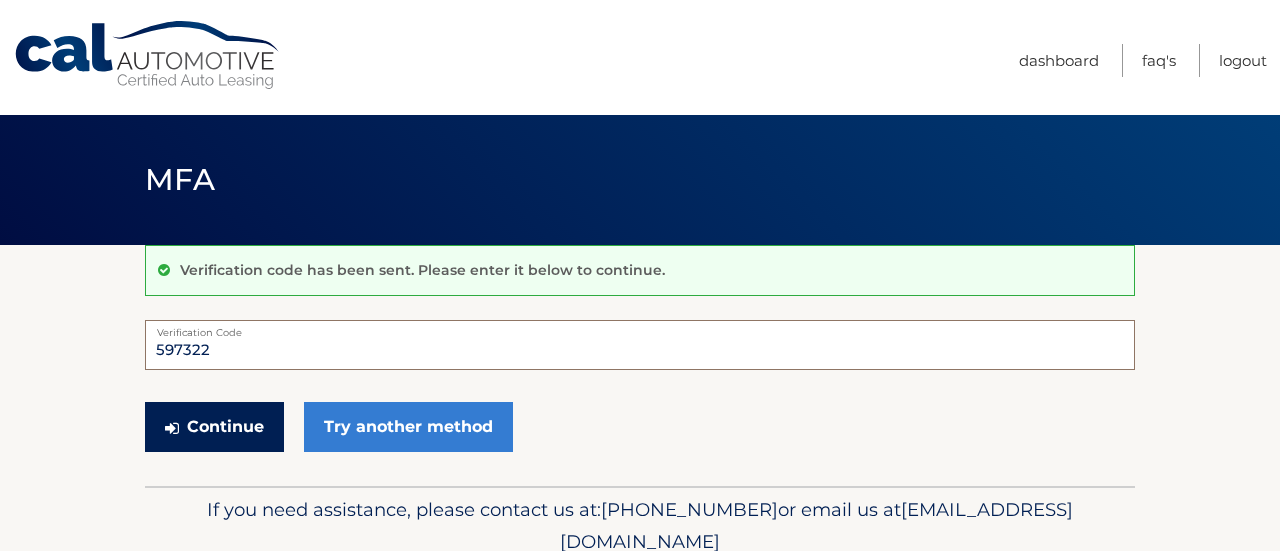 type on "597322" 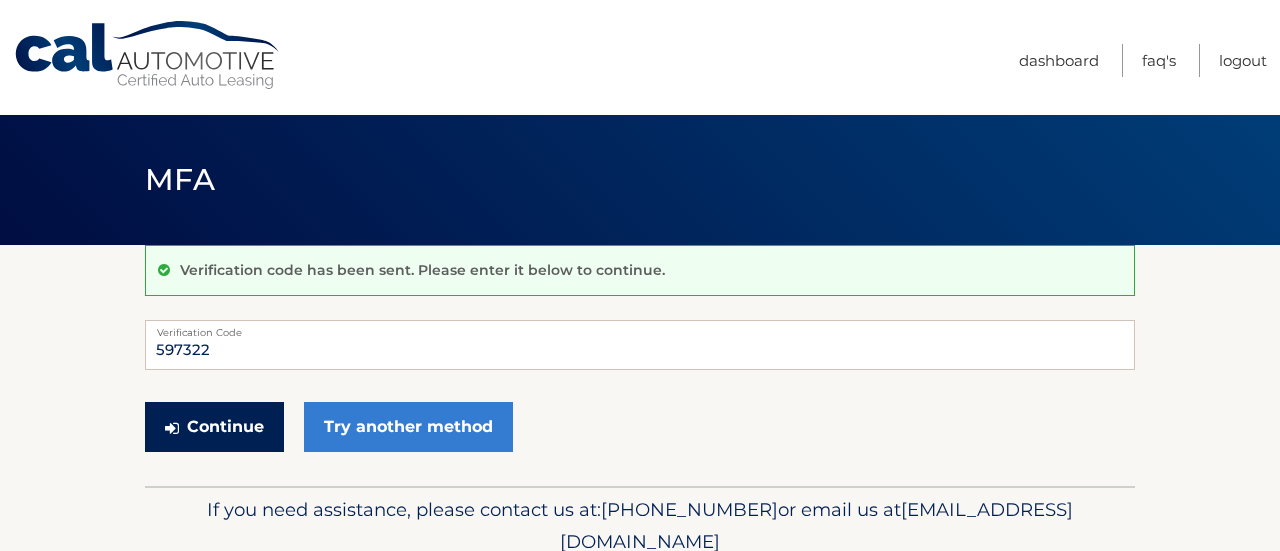 click on "Continue" at bounding box center [214, 427] 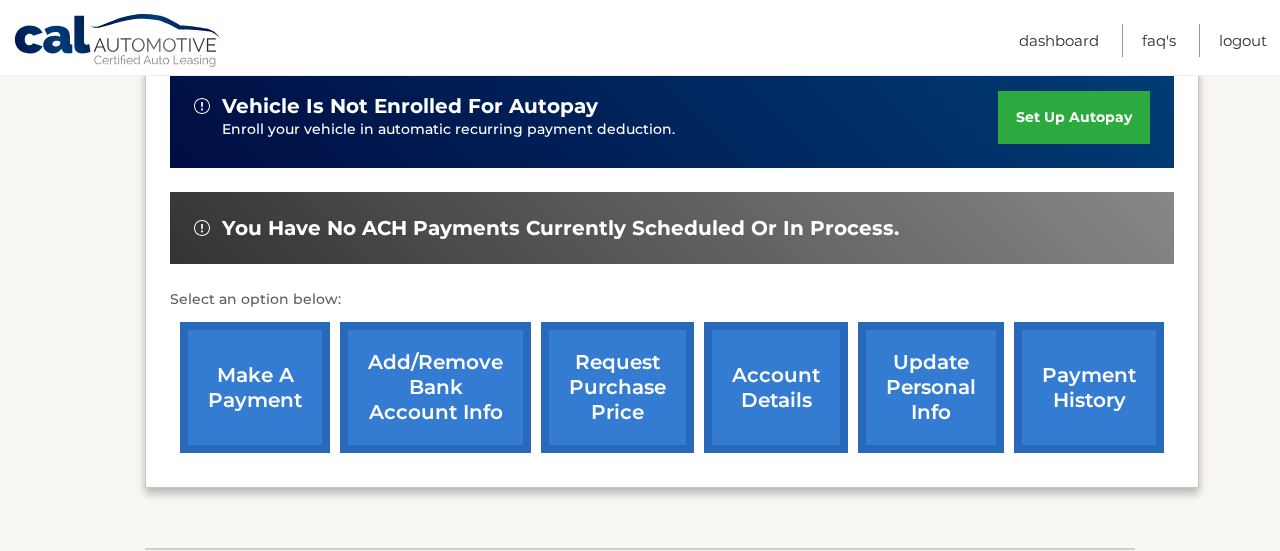 scroll, scrollTop: 560, scrollLeft: 0, axis: vertical 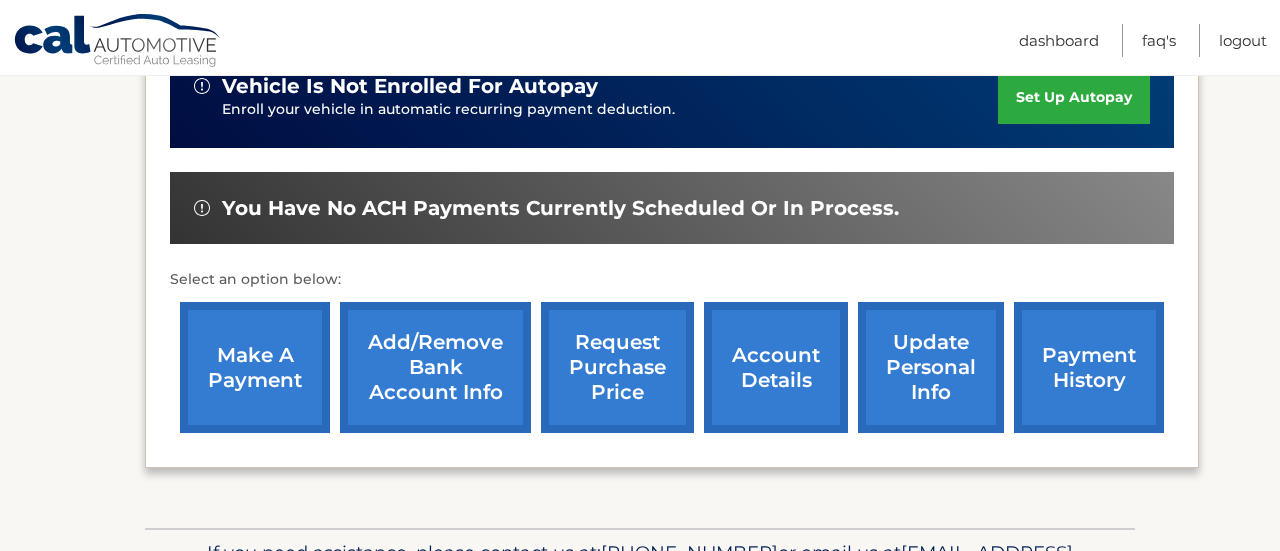 click on "make a payment" at bounding box center [255, 367] 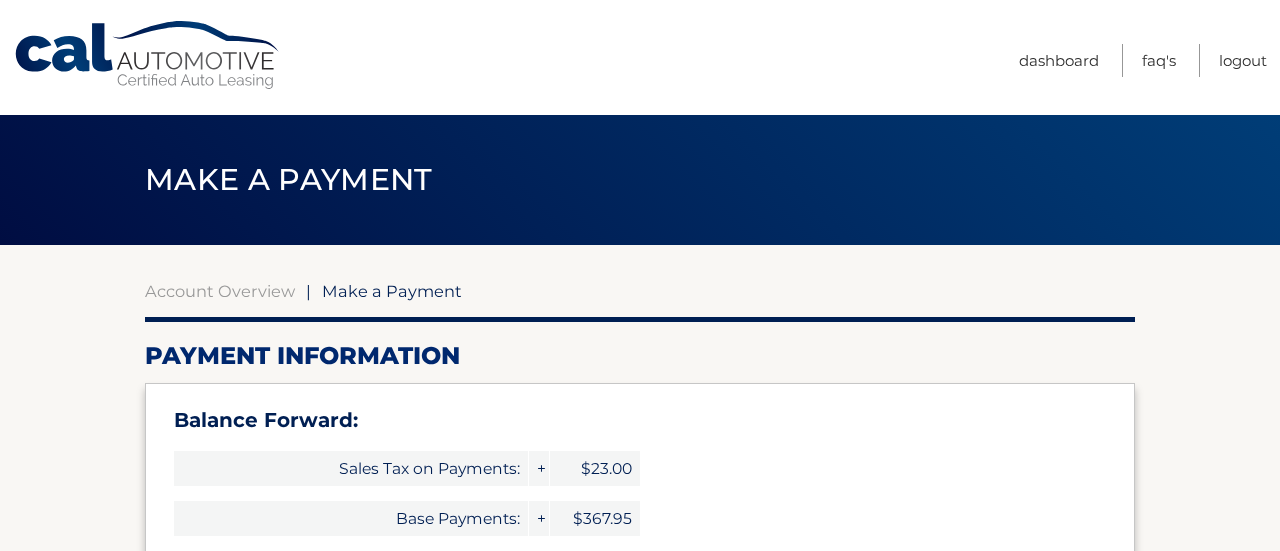 select on "YTQwMzk0OGQtZjRkNi00NTAxLTliNmYtZGU4MTc5MjdlMTky" 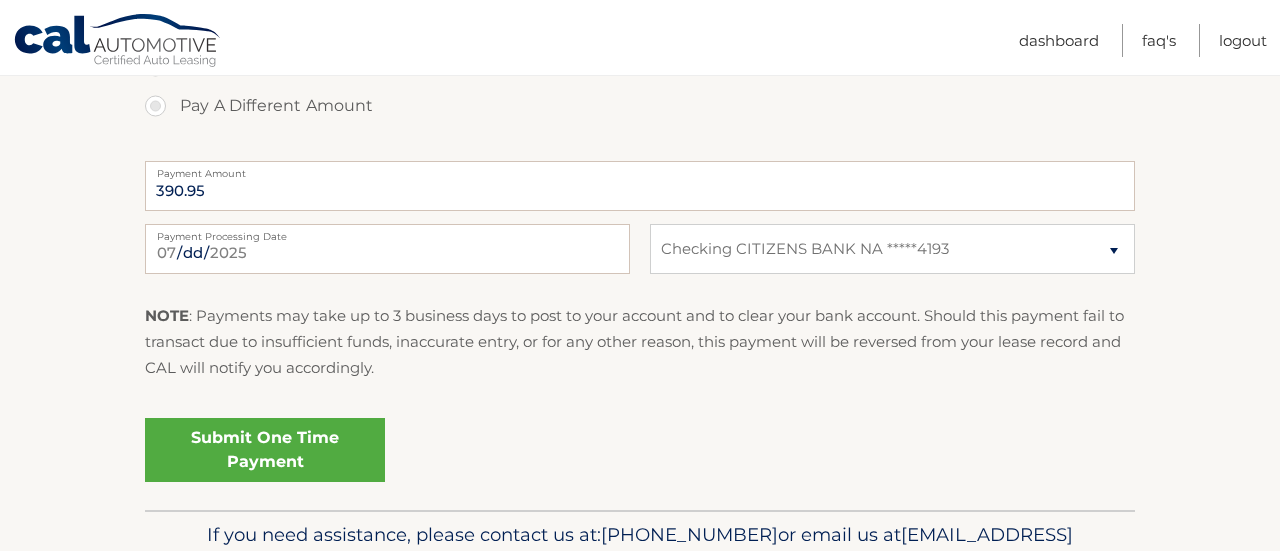 scroll, scrollTop: 904, scrollLeft: 0, axis: vertical 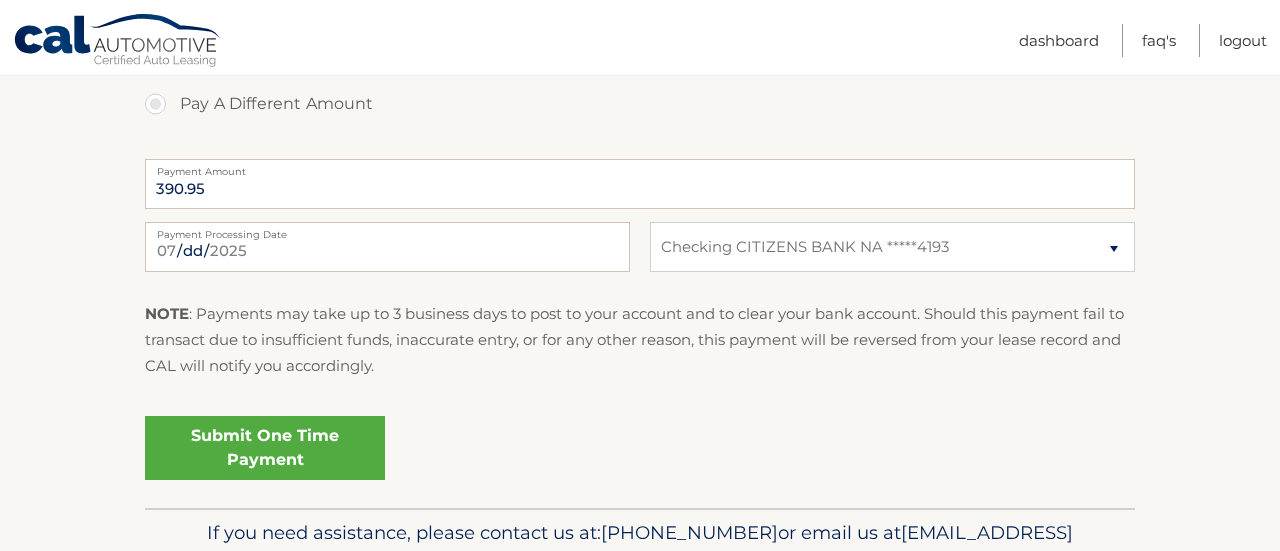 click on "Submit One Time Payment" at bounding box center (265, 448) 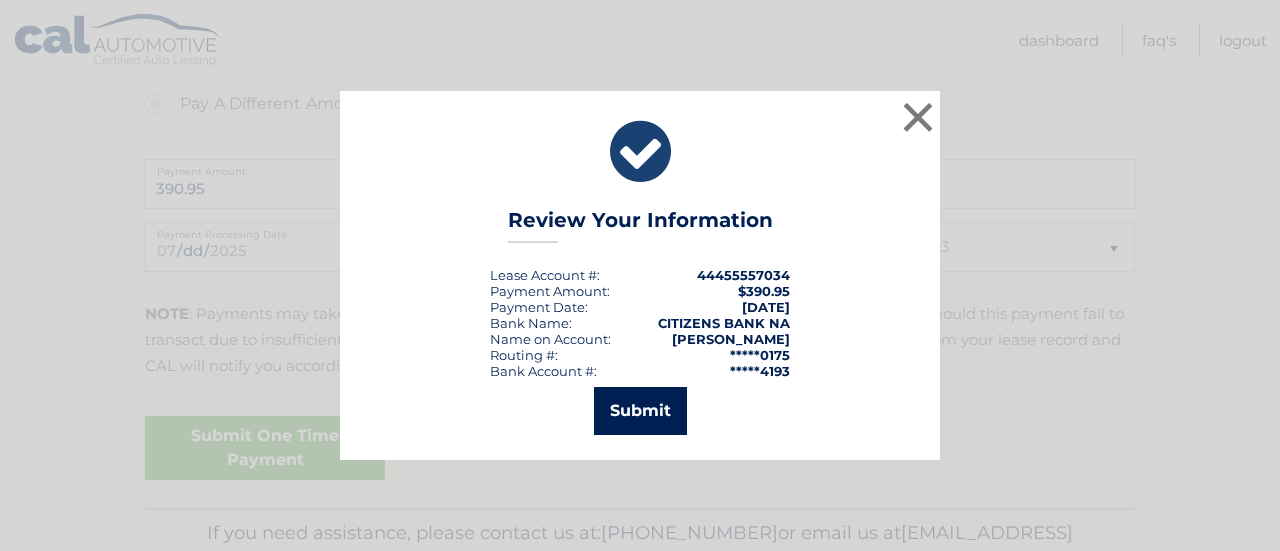 click on "Submit" at bounding box center [640, 411] 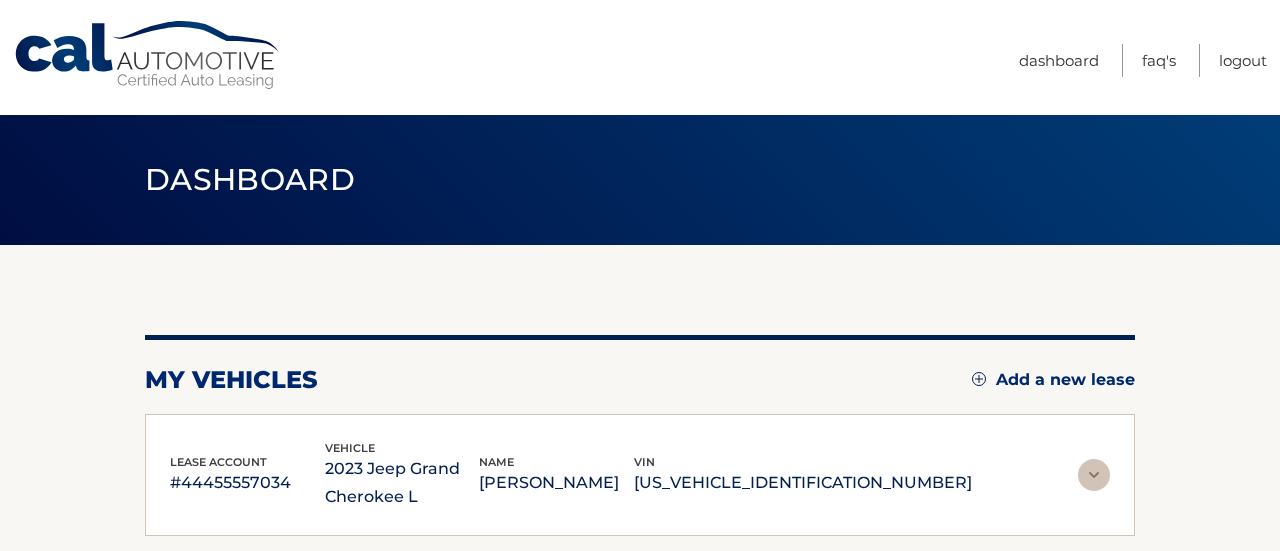 scroll, scrollTop: 0, scrollLeft: 0, axis: both 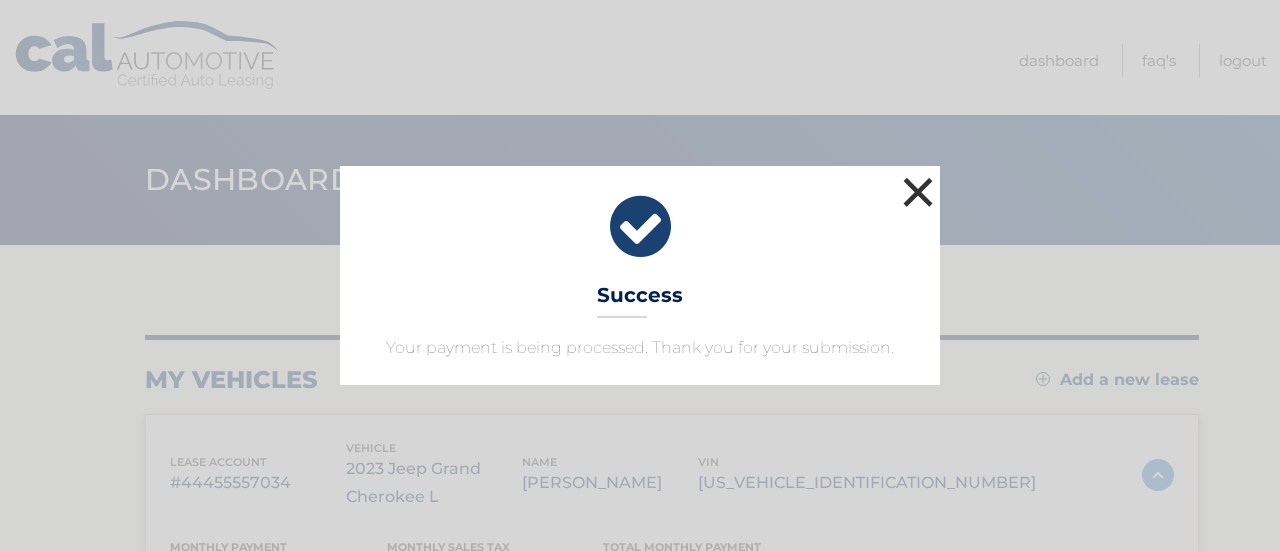 click on "×" at bounding box center (918, 192) 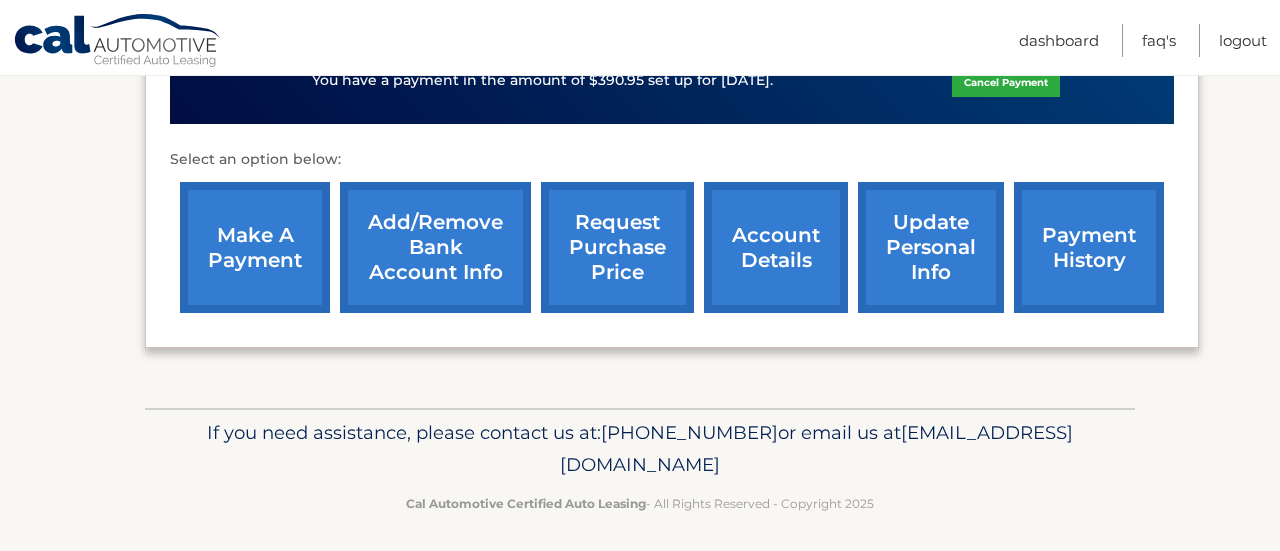 scroll, scrollTop: 725, scrollLeft: 0, axis: vertical 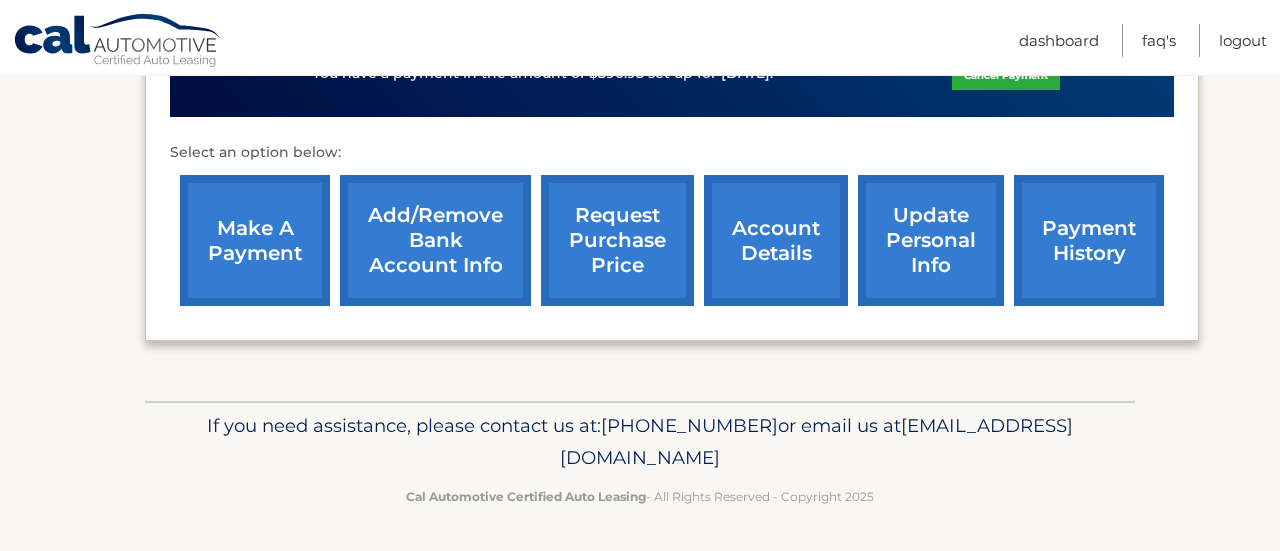 click on "account details" at bounding box center [776, 240] 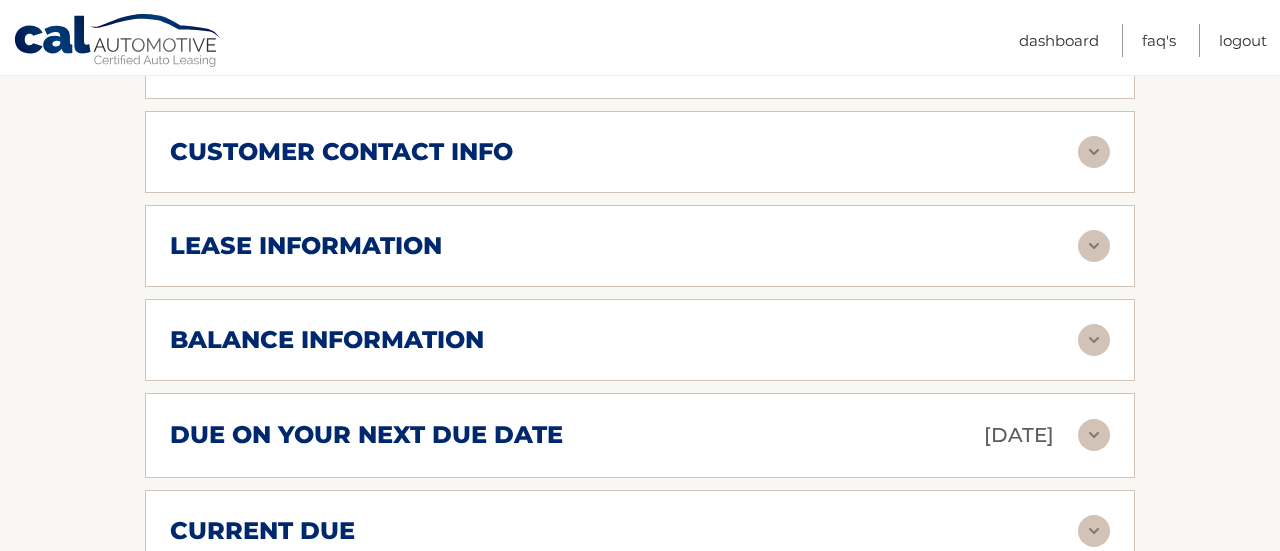 scroll, scrollTop: 1099, scrollLeft: 0, axis: vertical 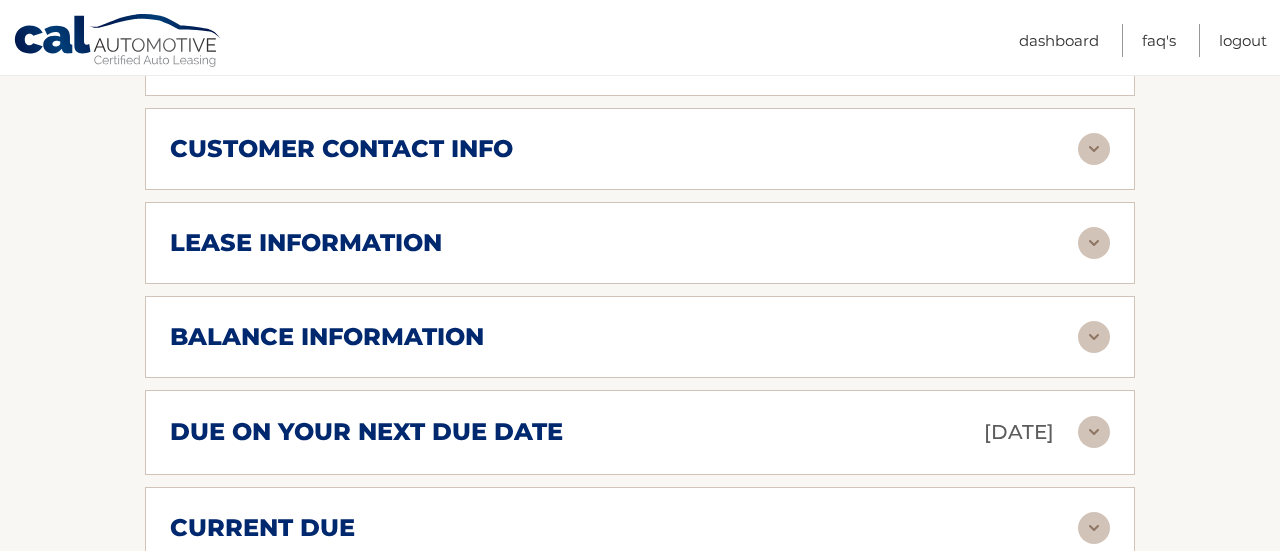 click on "lease information
Contract Start Date
Apr 13, 2023
Term
39
Maturity Date
Jul 13, 2026
Starting Odometer
15
Allowable Annual Mileage
10000
Charge Per Mile*
0.50
Last Scheduled Due Date
Jun 13, 2026
Monthly Payment
$367.95
Monthly Sales Tax
$23.00 $390.95" at bounding box center (640, 243) 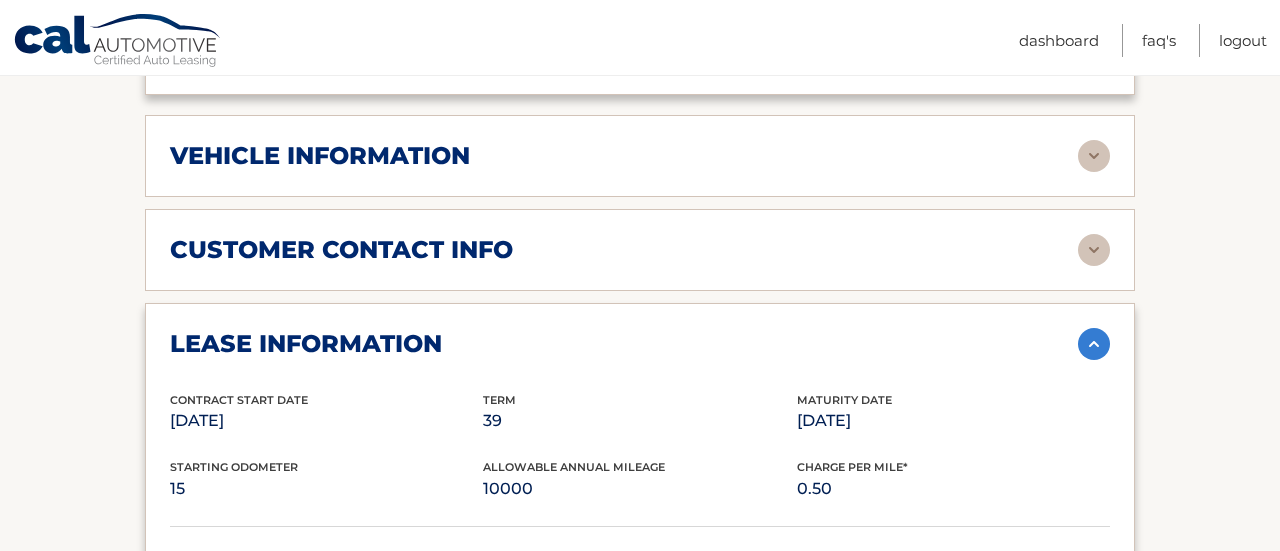 scroll, scrollTop: 1000, scrollLeft: 0, axis: vertical 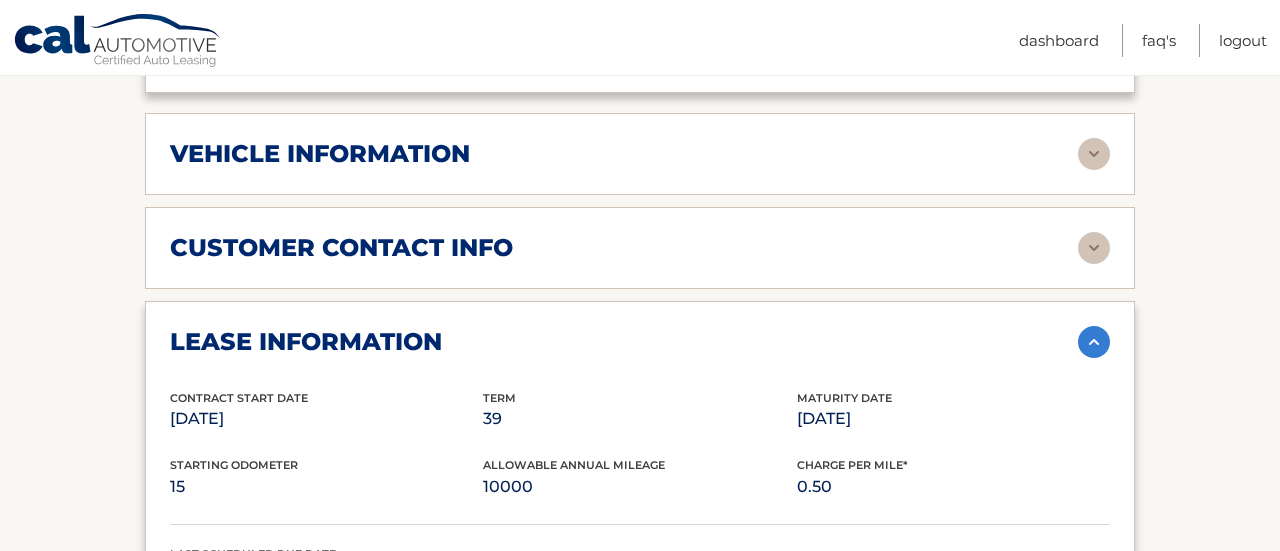 click at bounding box center (1094, 342) 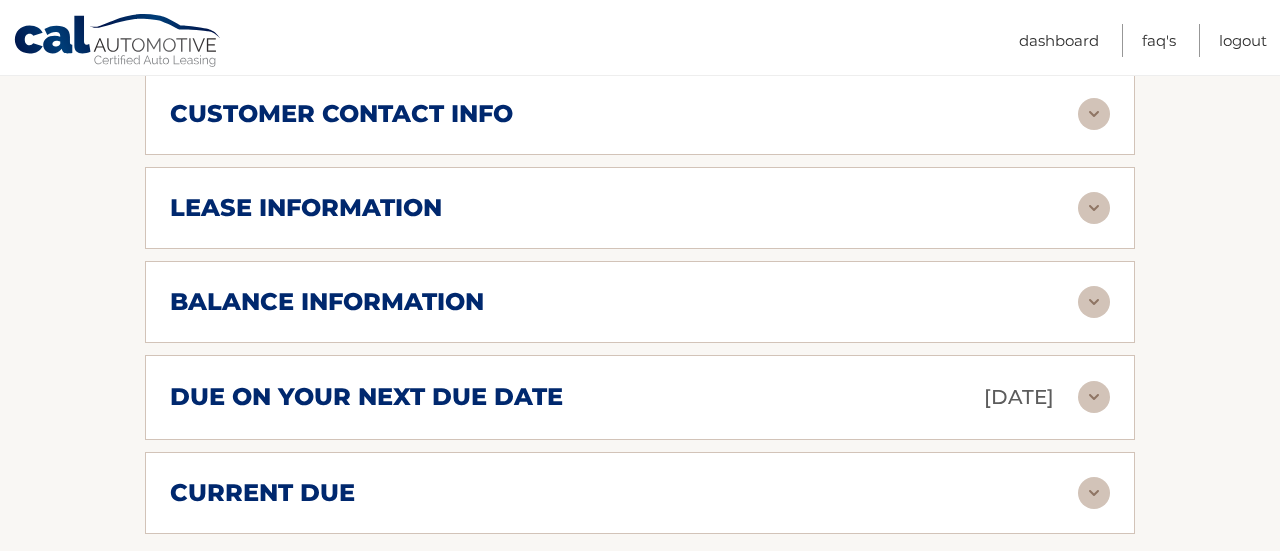 scroll, scrollTop: 1141, scrollLeft: 0, axis: vertical 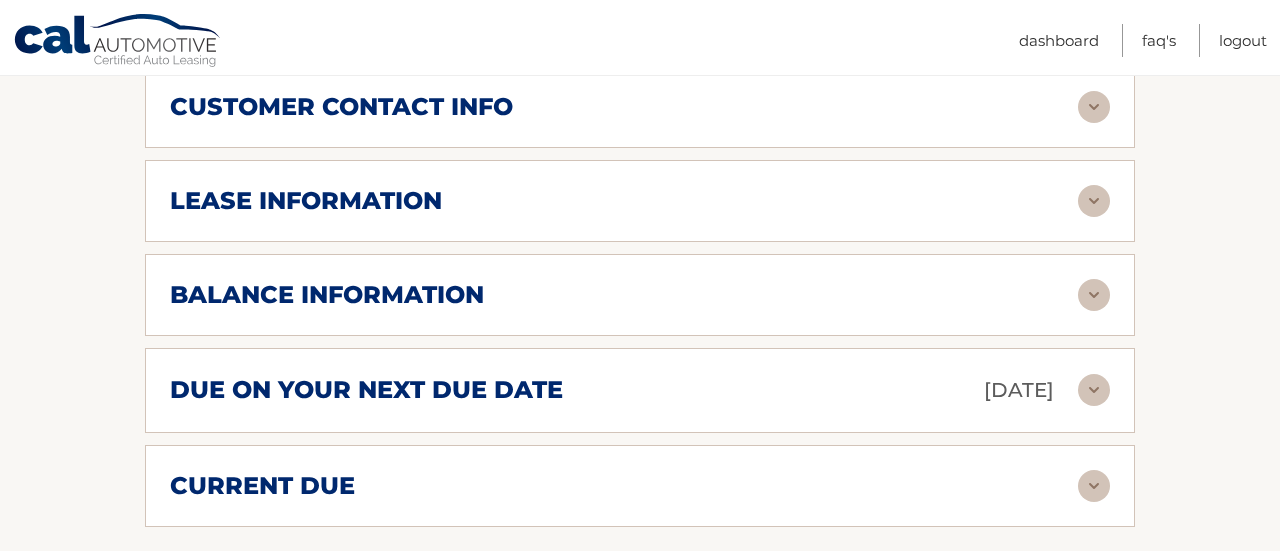 click at bounding box center (1094, 295) 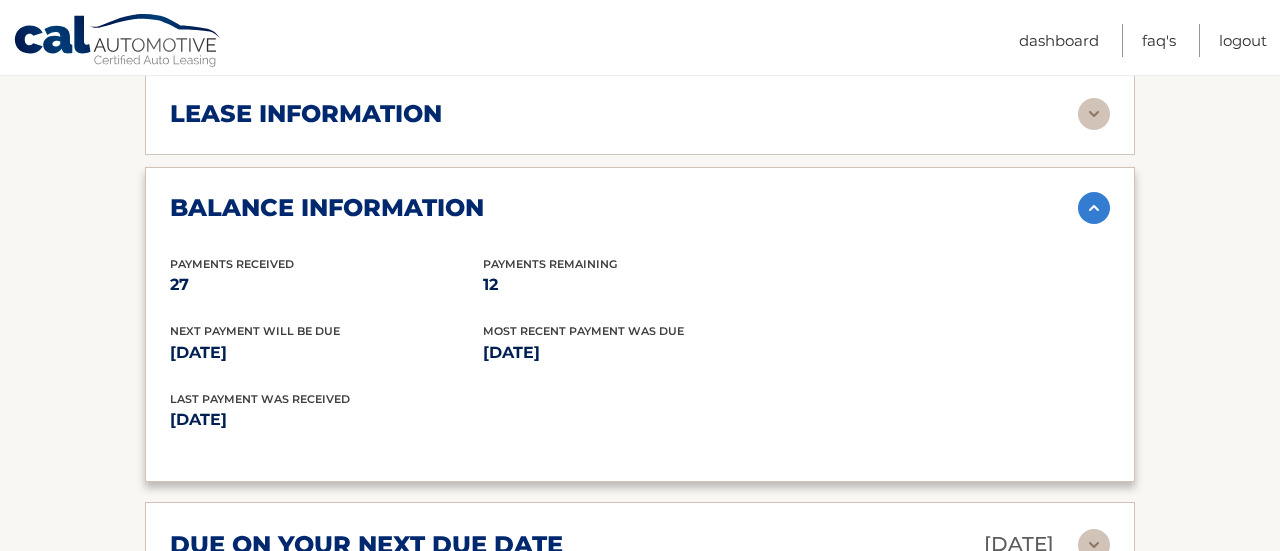 scroll, scrollTop: 1229, scrollLeft: 0, axis: vertical 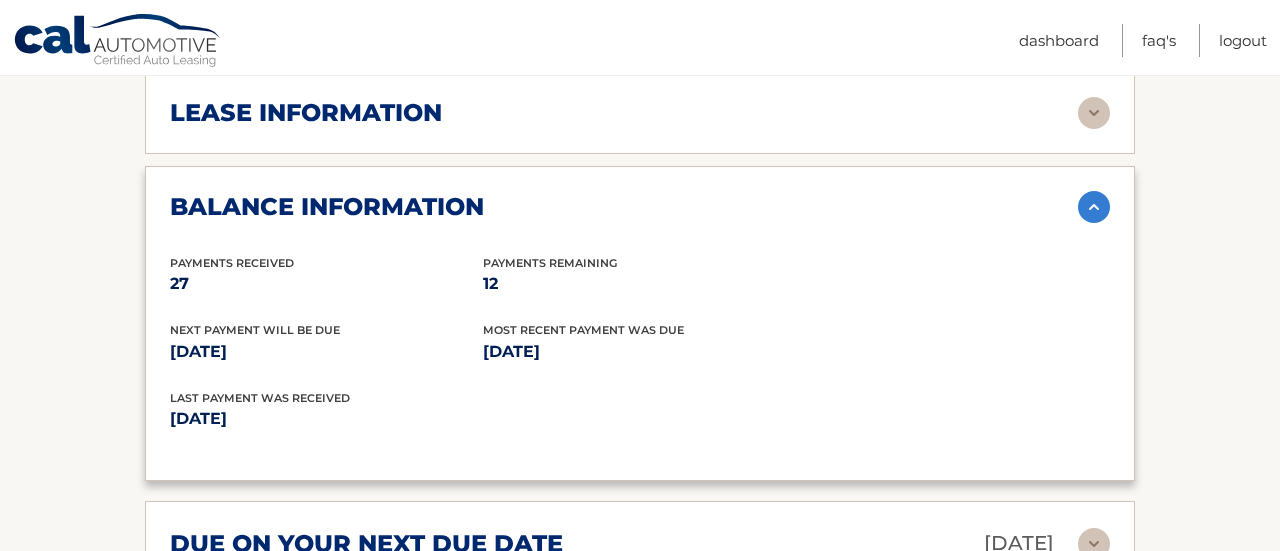 click at bounding box center [1094, 207] 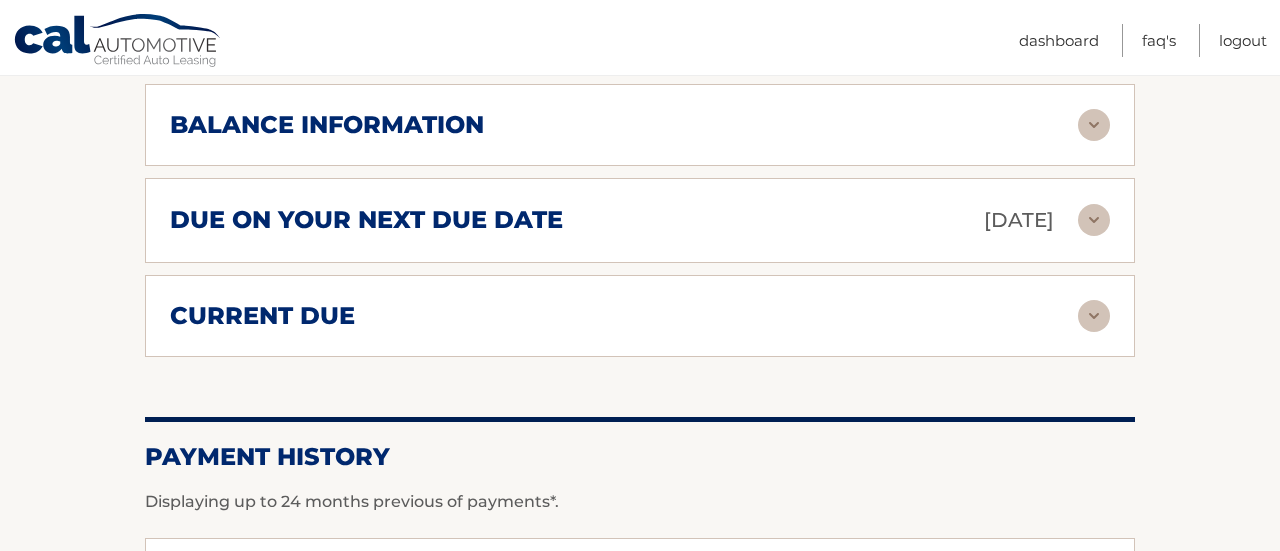 scroll, scrollTop: 1312, scrollLeft: 0, axis: vertical 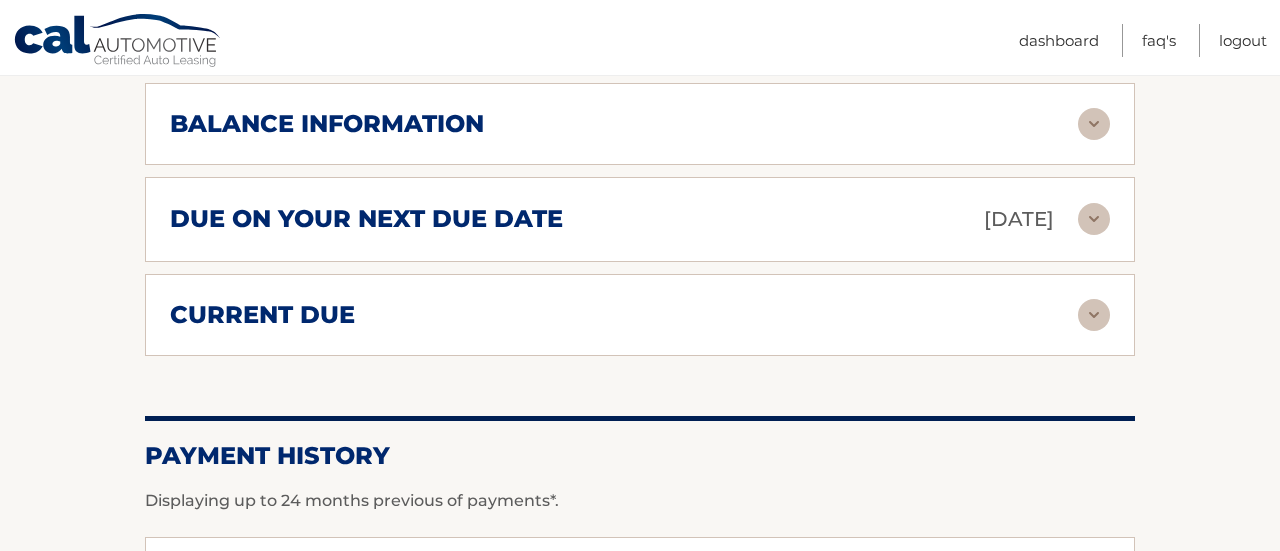 click at bounding box center [1094, 315] 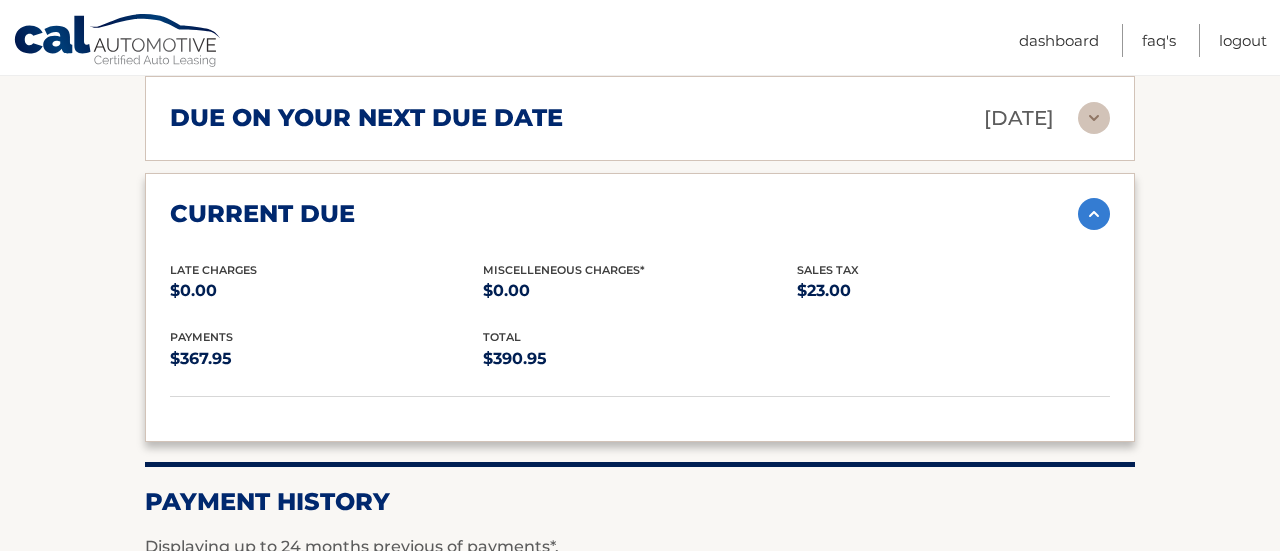 scroll, scrollTop: 1417, scrollLeft: 0, axis: vertical 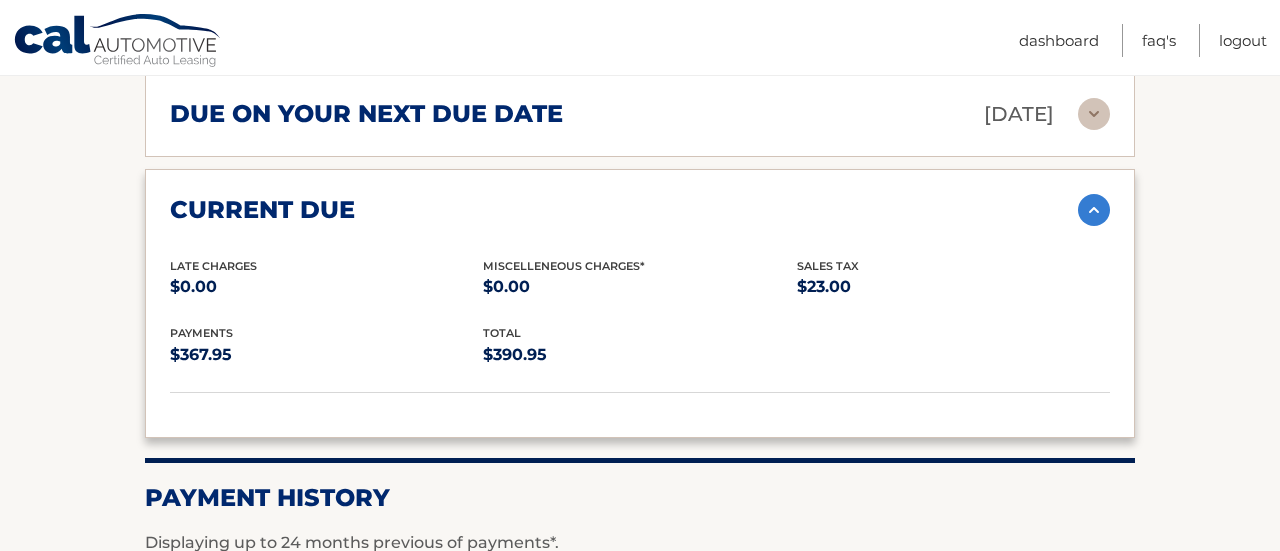 click on "current due
Late Charges
$0.00
Miscelleneous Charges*
$0.00
Sales Tax
$23.00
payments
$367.95
total
$390.95" at bounding box center [640, 303] 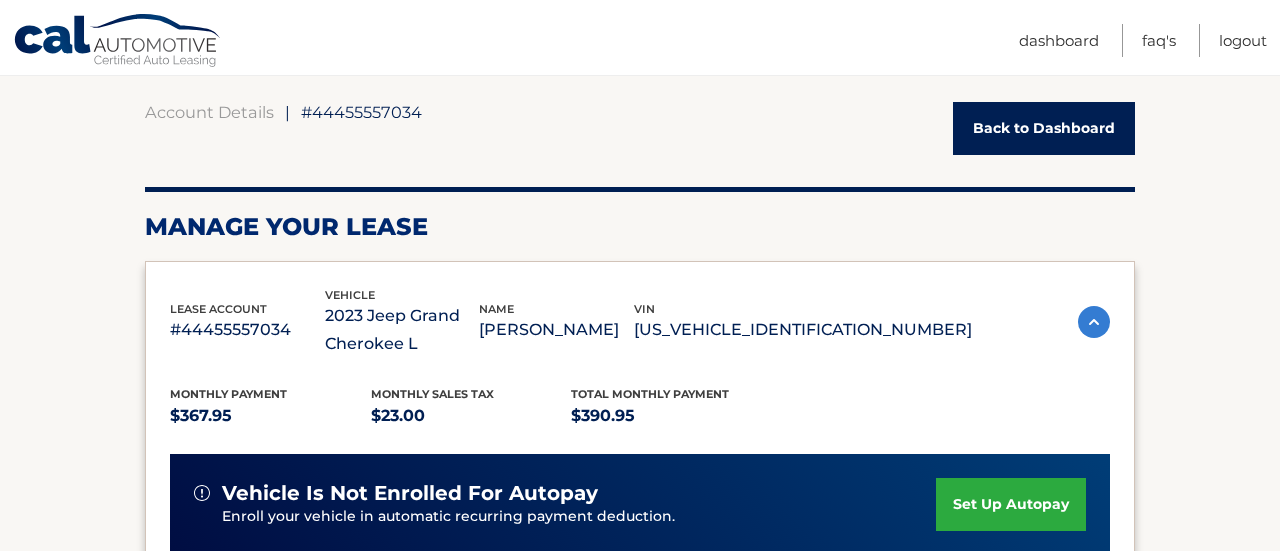 scroll, scrollTop: 178, scrollLeft: 0, axis: vertical 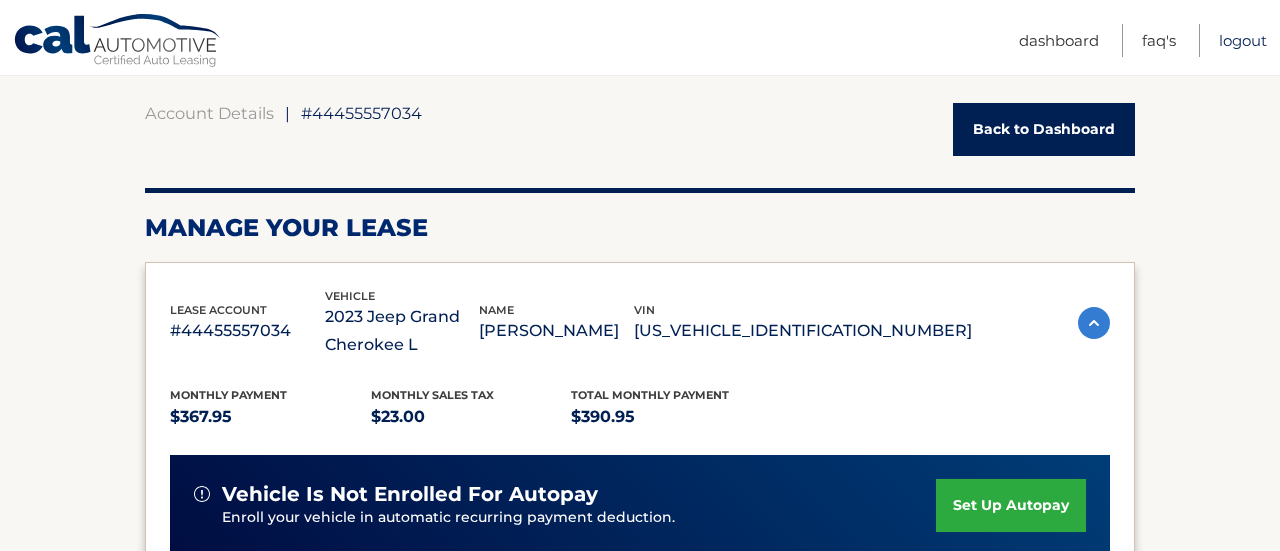 click on "Logout" at bounding box center [1243, 40] 